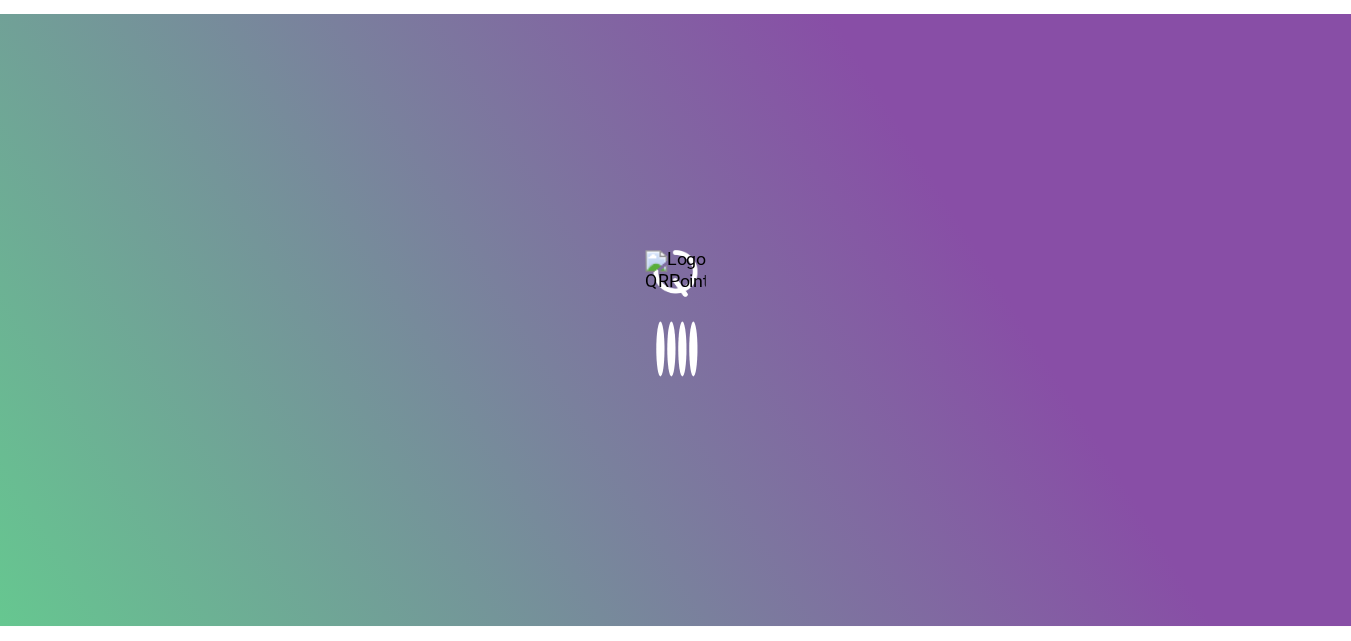 scroll, scrollTop: 0, scrollLeft: 0, axis: both 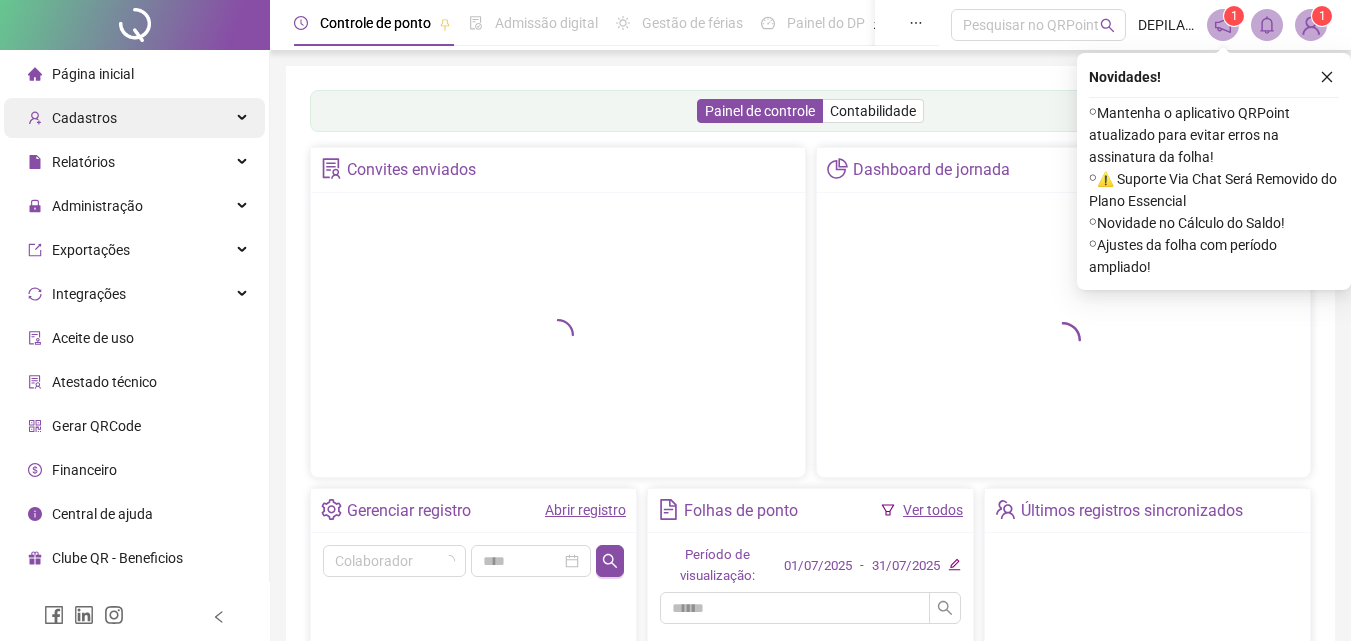 click on "Cadastros" at bounding box center [134, 118] 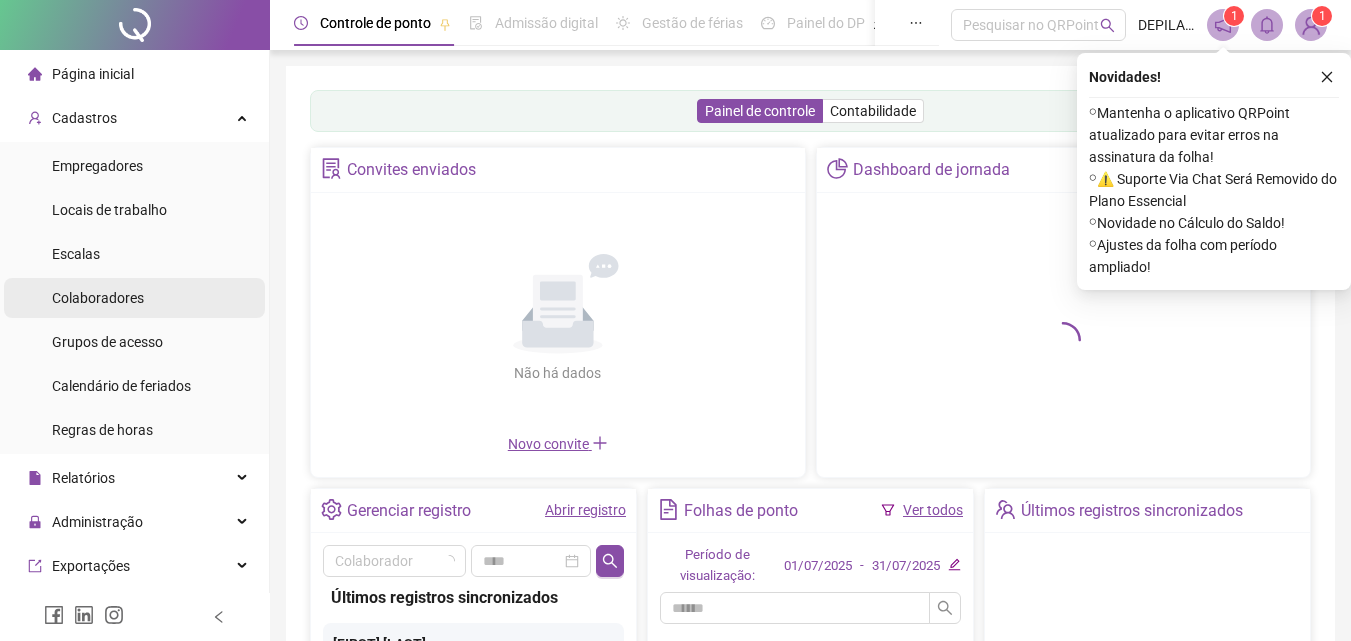 click on "Colaboradores" at bounding box center [98, 298] 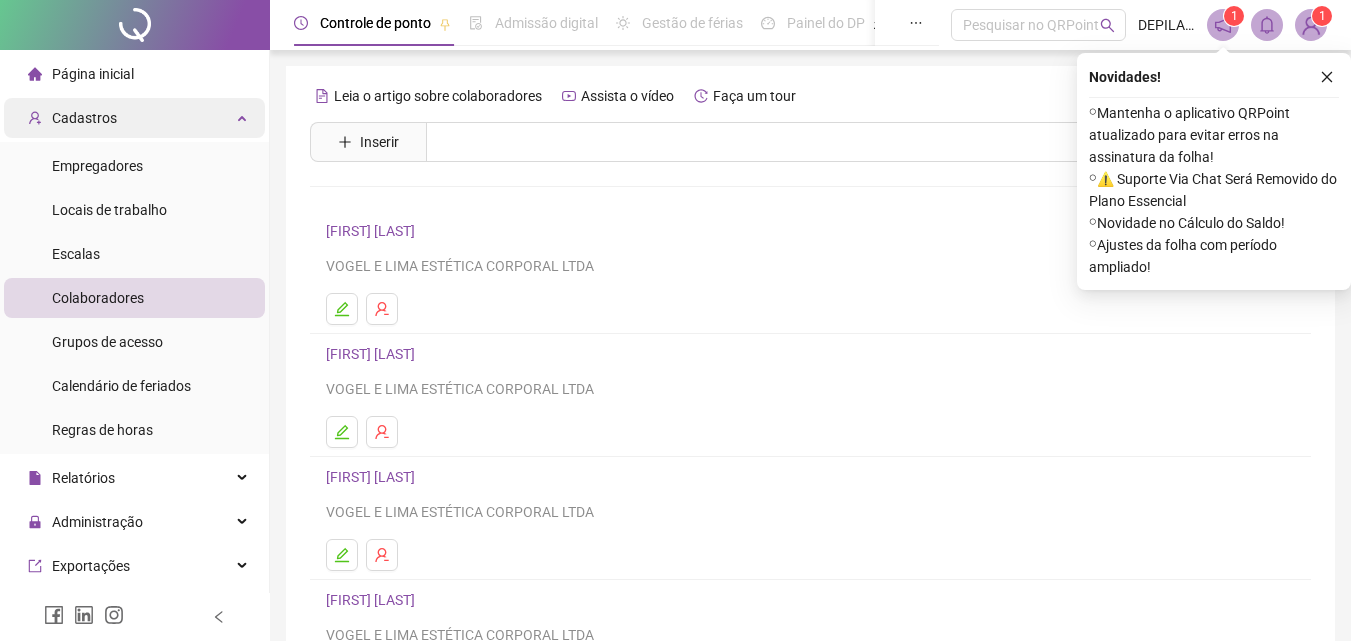 click on "Cadastros" at bounding box center [134, 118] 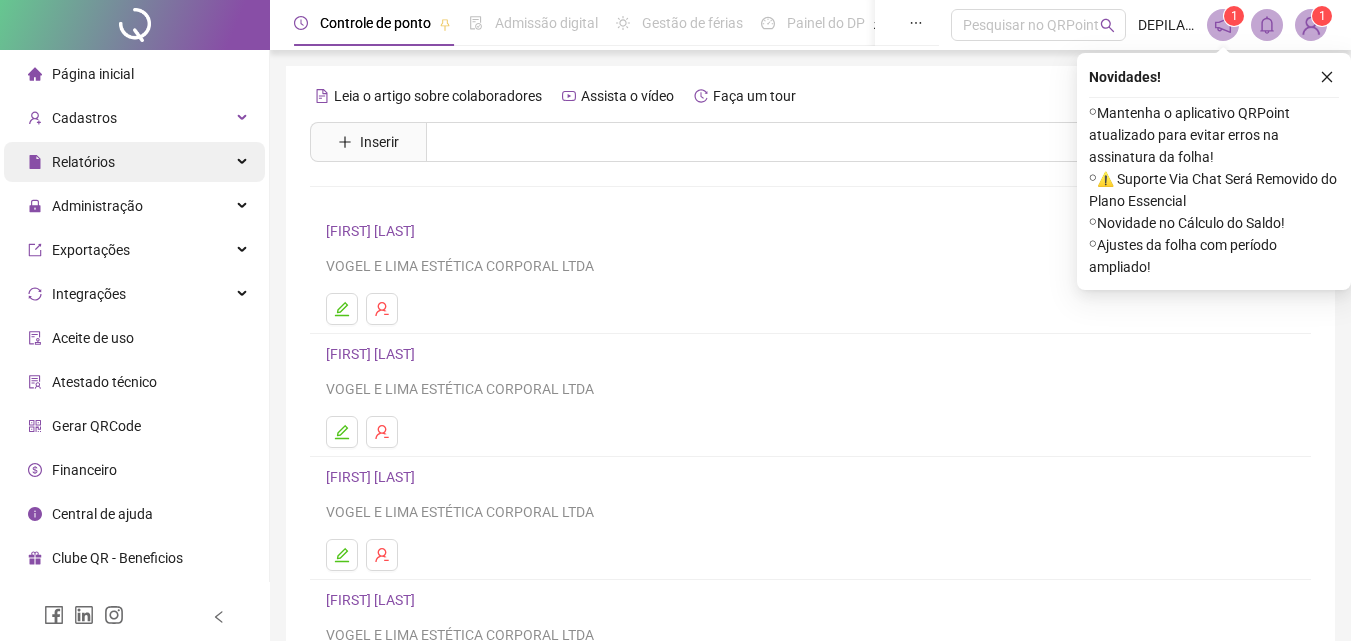 click on "Relatórios" at bounding box center [71, 162] 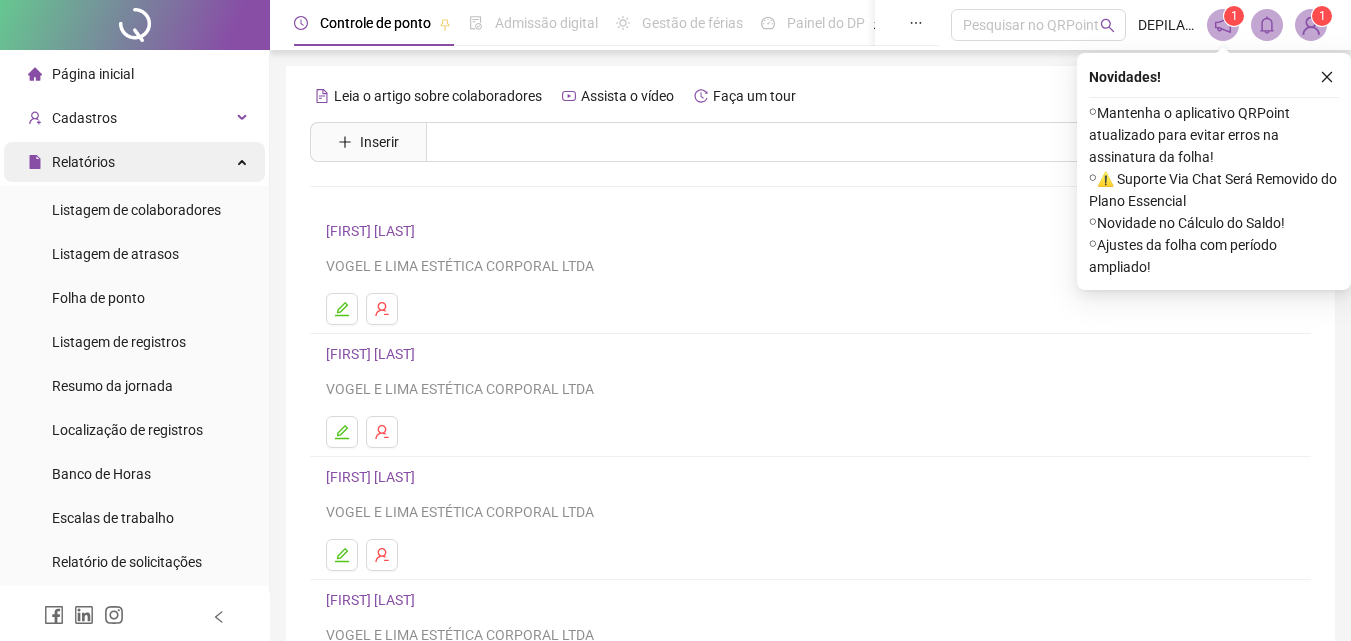 click on "Relatórios" at bounding box center (134, 162) 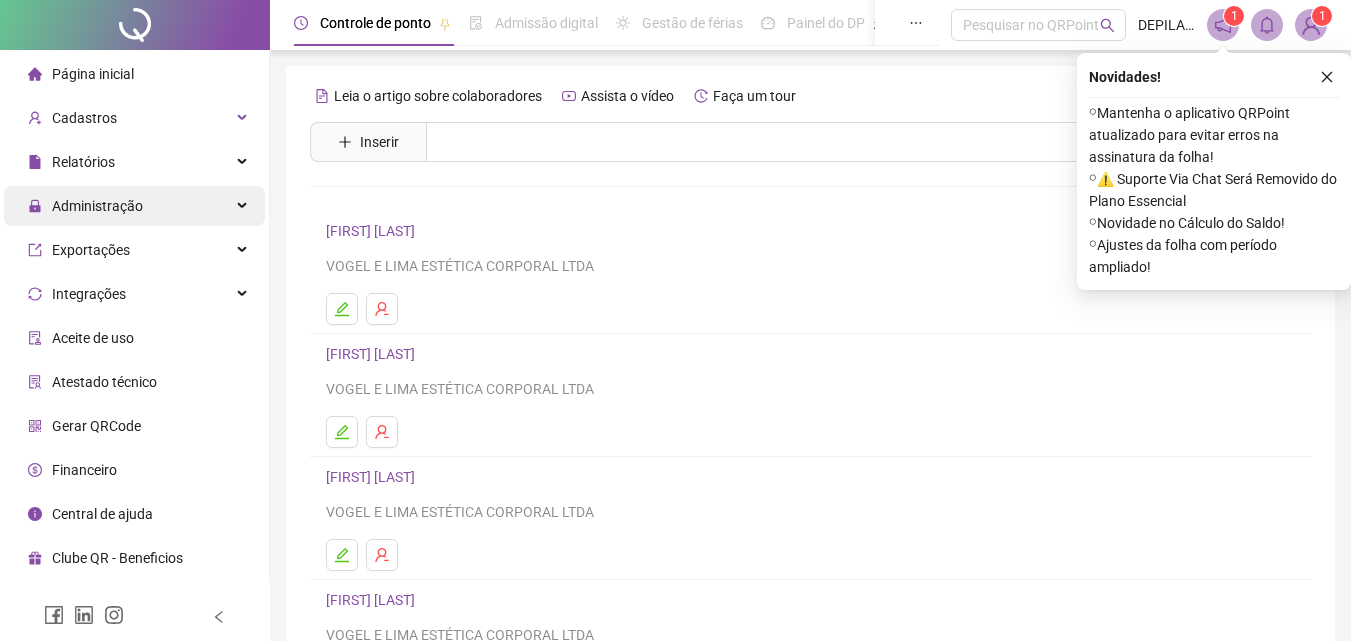click on "Administração" at bounding box center (97, 206) 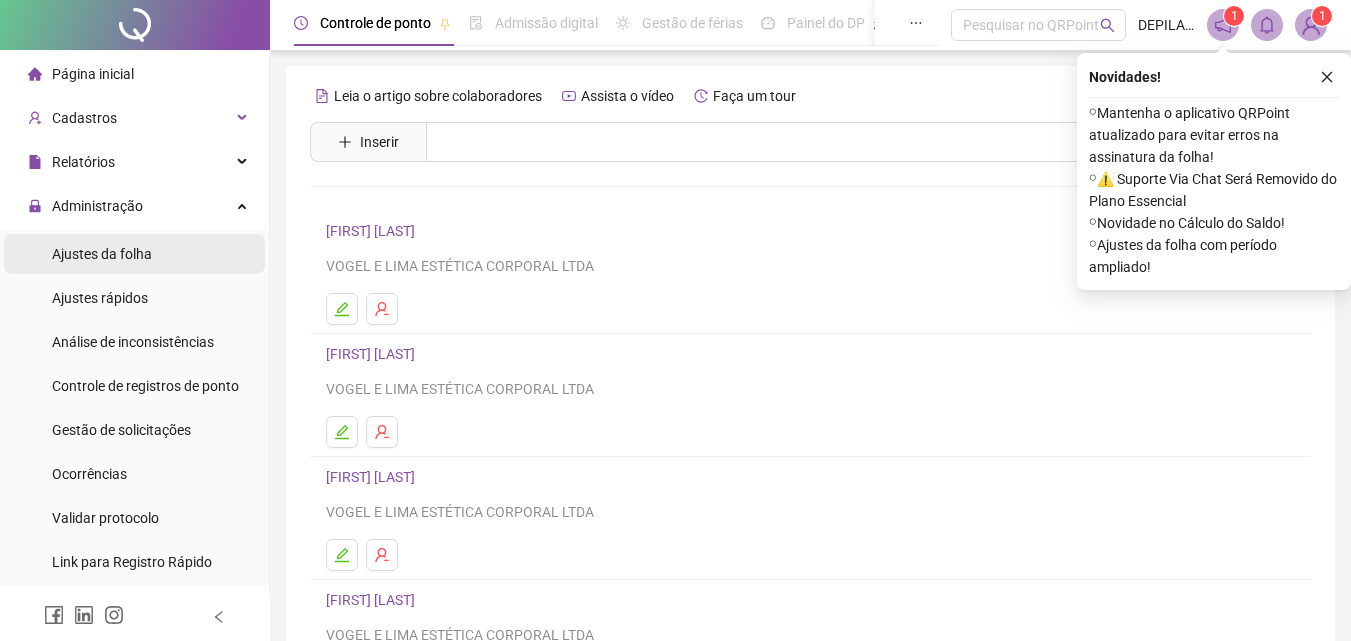 click on "Ajustes da folha" at bounding box center [102, 254] 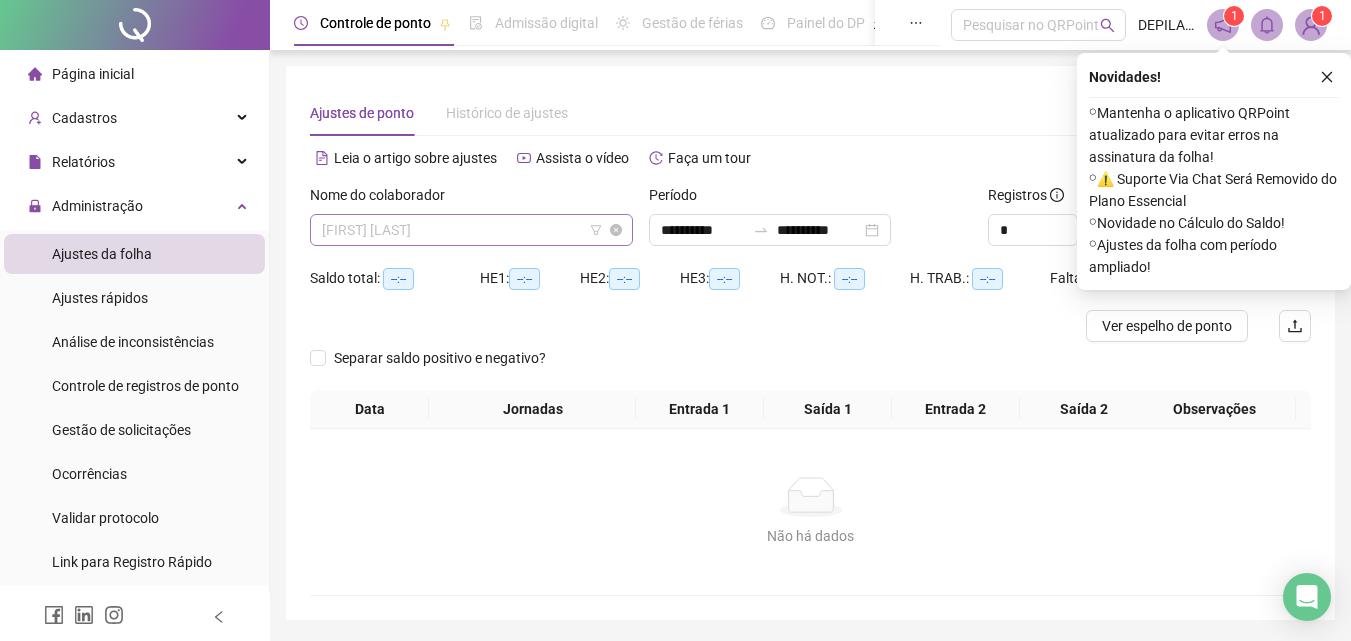 click on "[FIRST] [LAST]" at bounding box center (471, 230) 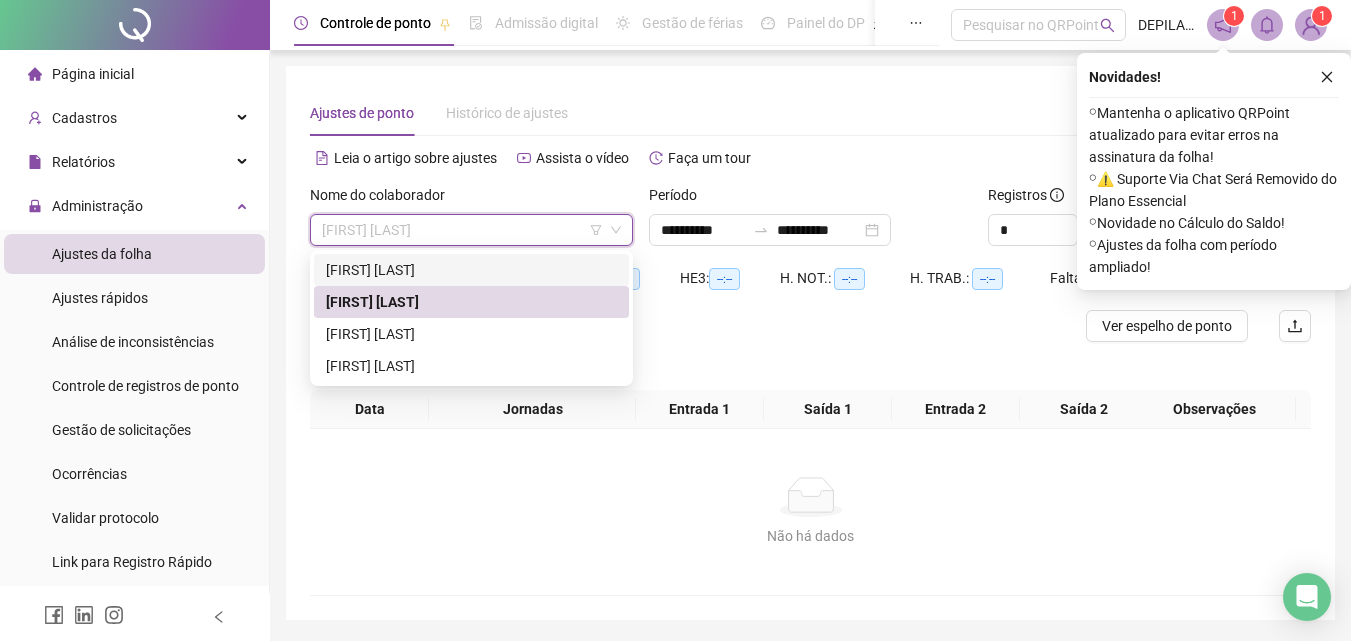 click on "[FIRST] [LAST]" at bounding box center [471, 270] 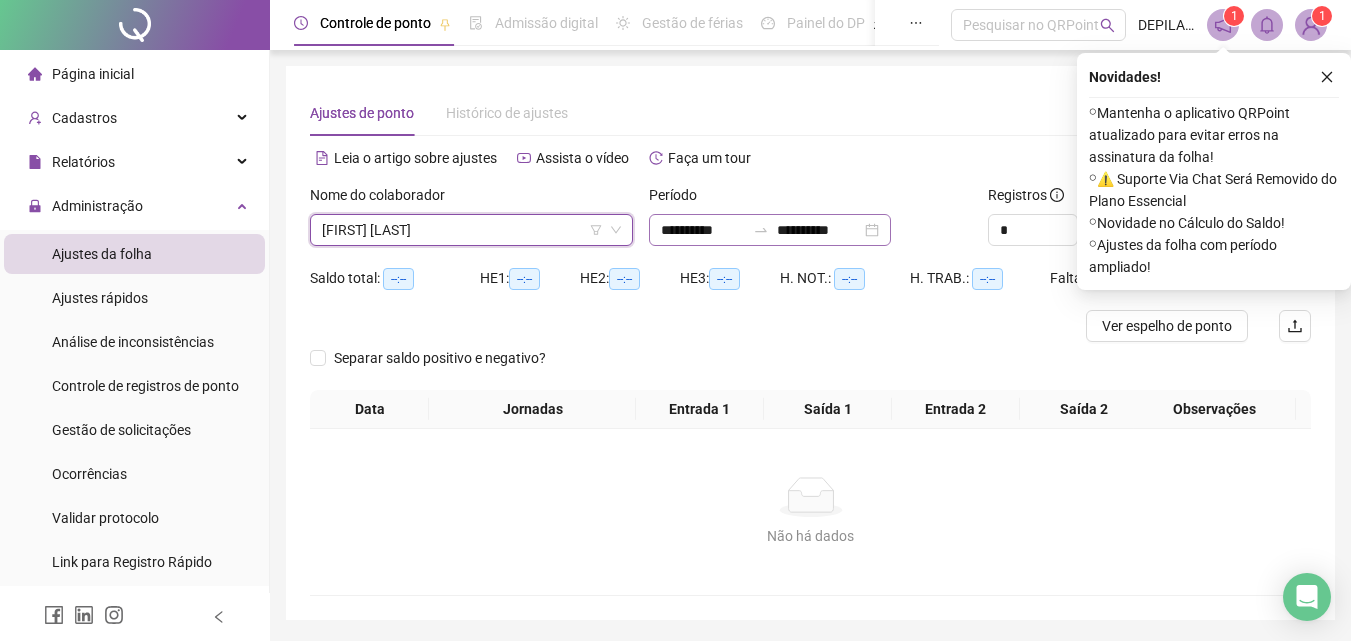click on "**********" at bounding box center (770, 230) 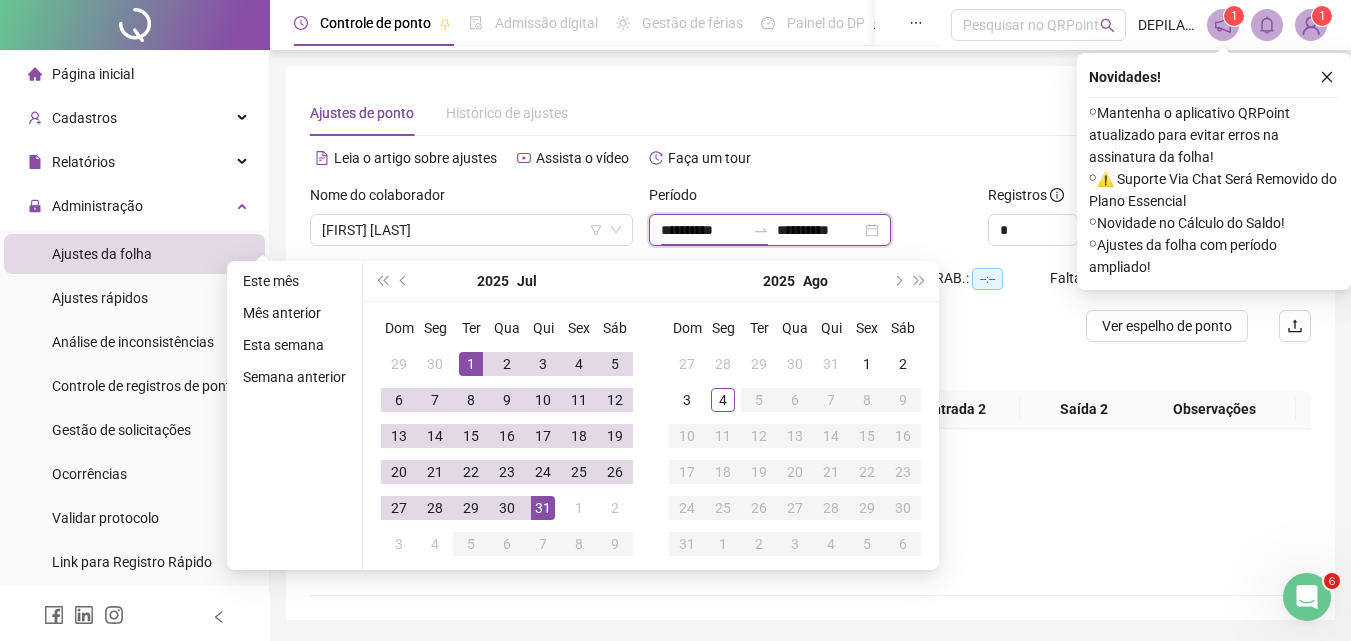 scroll, scrollTop: 0, scrollLeft: 0, axis: both 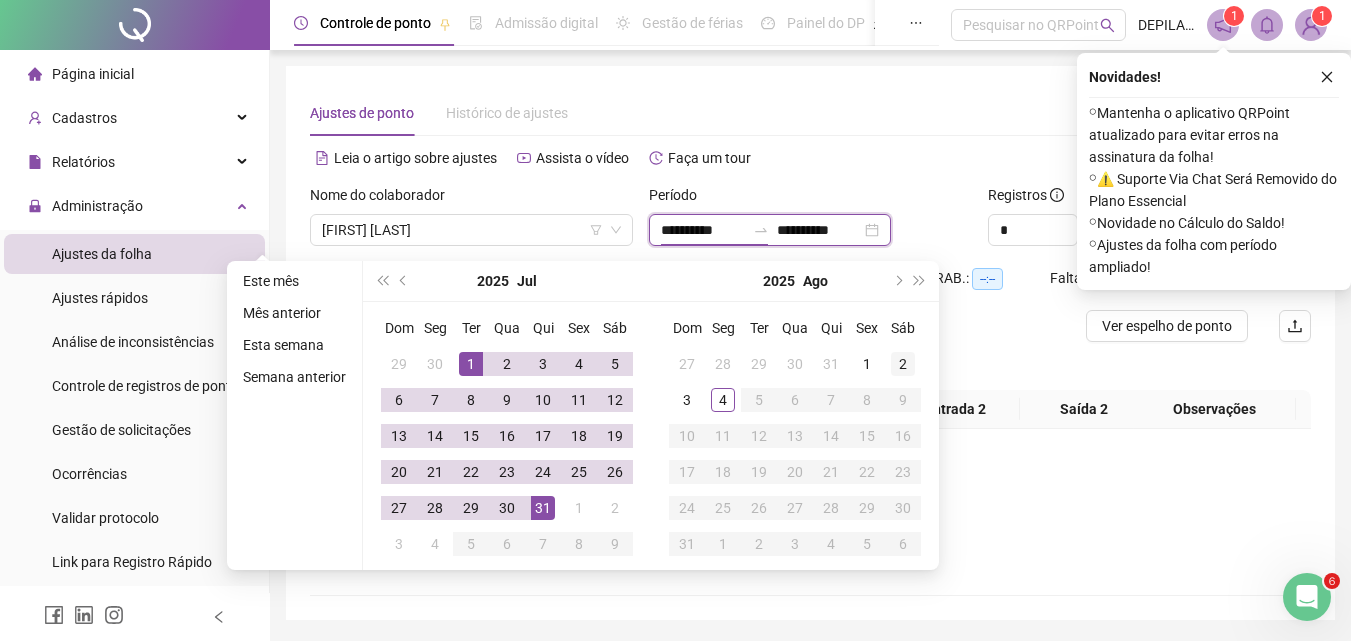 type on "**********" 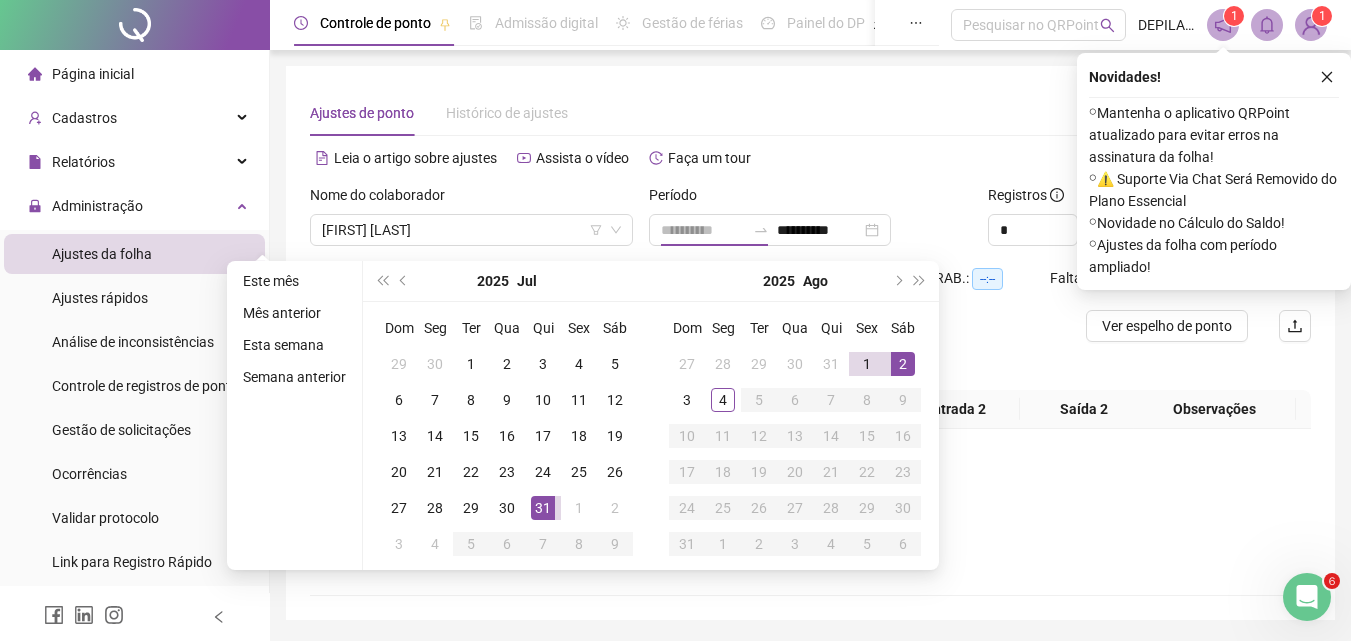 click on "2" at bounding box center [903, 364] 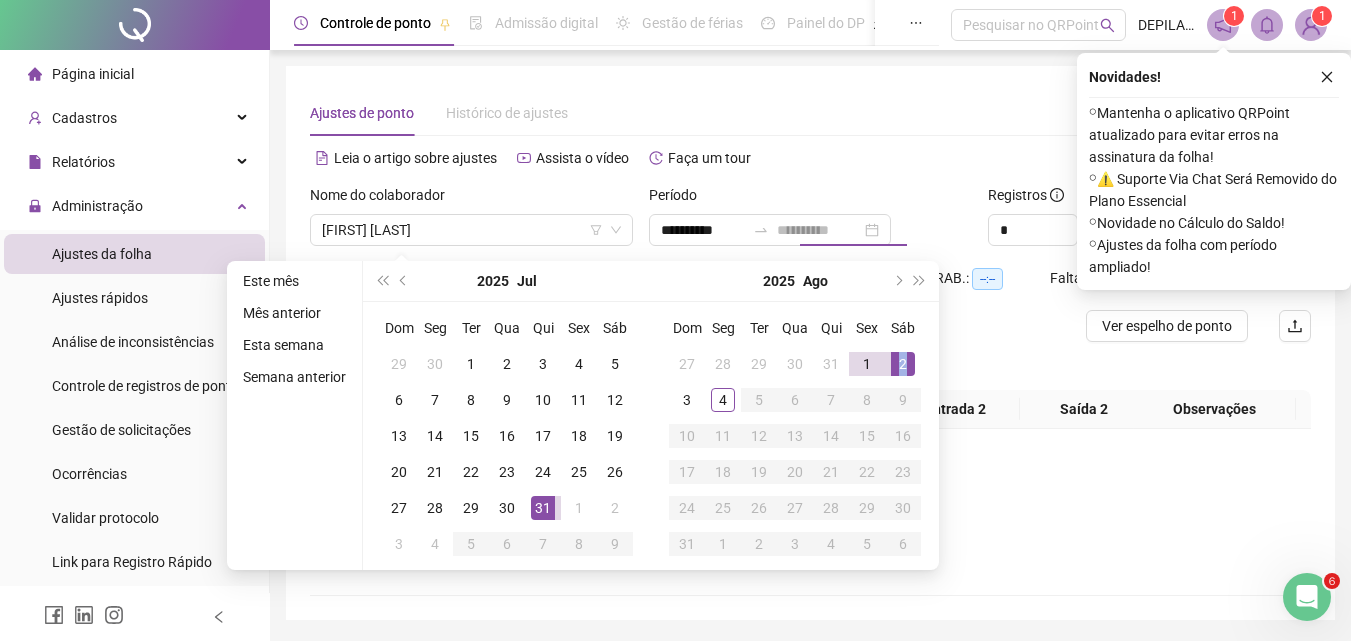 click on "2" at bounding box center (903, 364) 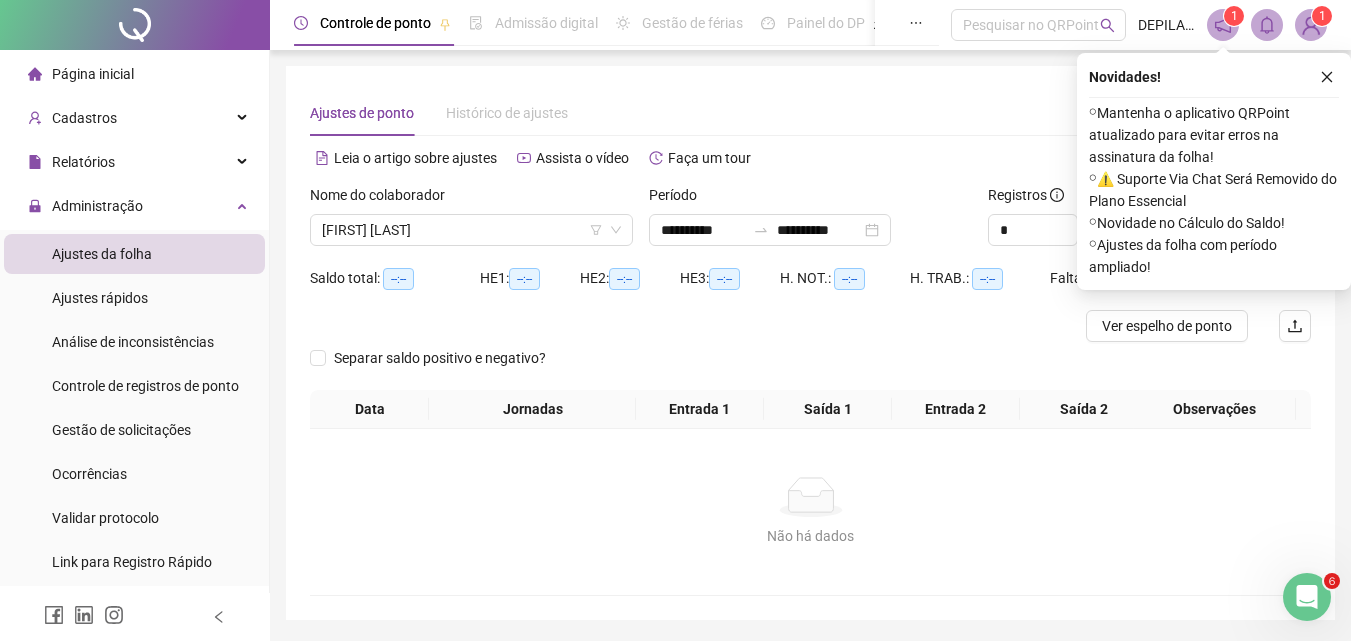 click on "Novidades ! ⚬  Mantenha o aplicativo QRPoint atualizado para evitar erros na assinatura da folha! ⚬  ⚠️ Suporte Via Chat Será Removido do Plano Essencial ⚬  Novidade no Cálculo do Saldo! ⚬  Ajustes da folha com período ampliado!" at bounding box center [1214, 171] 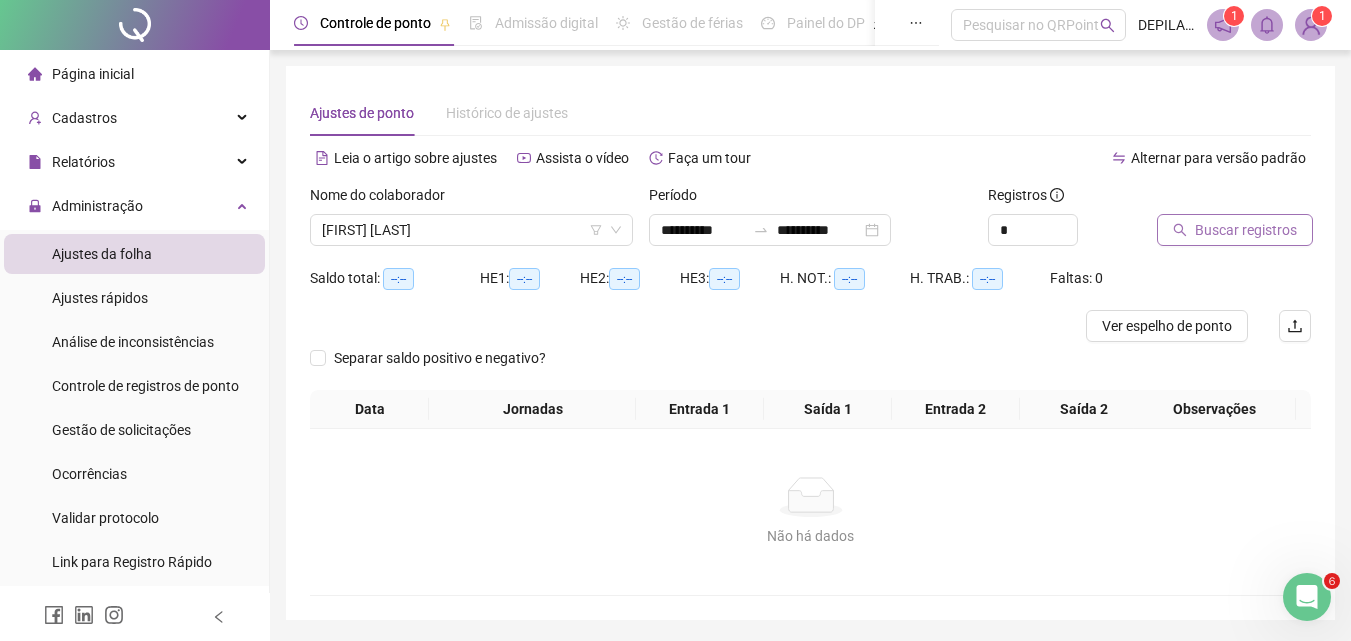click on "Buscar registros" at bounding box center (1246, 230) 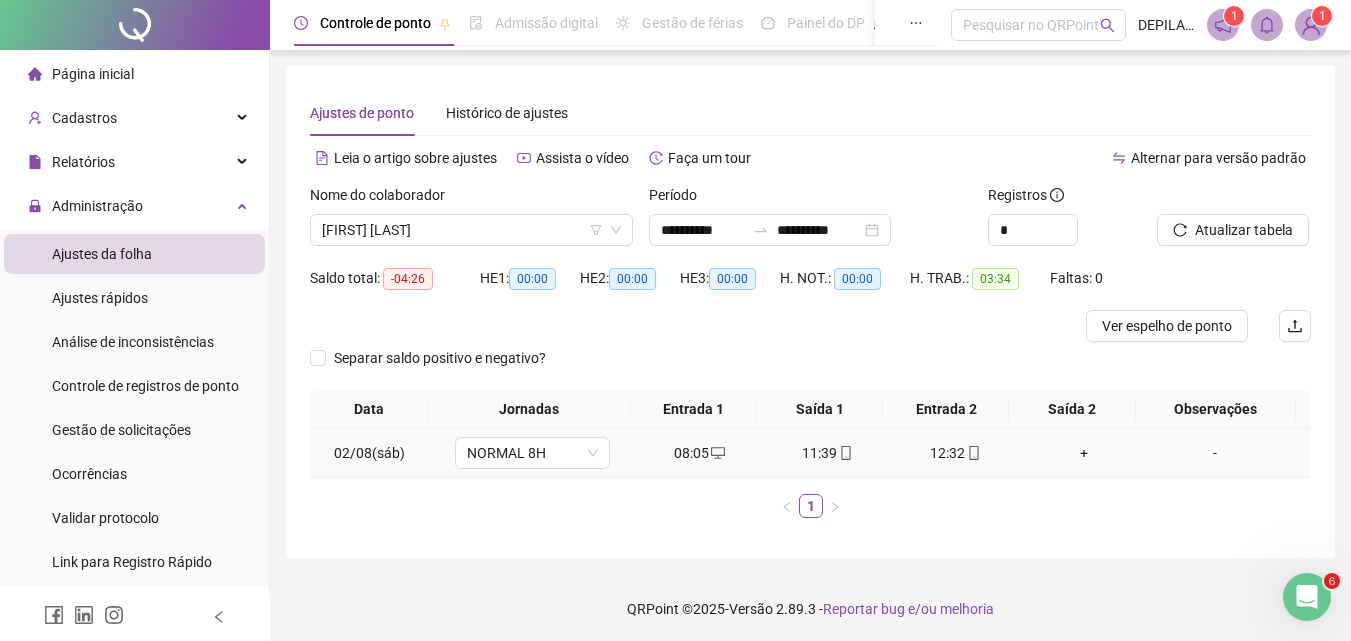 click on "+" at bounding box center [1084, 453] 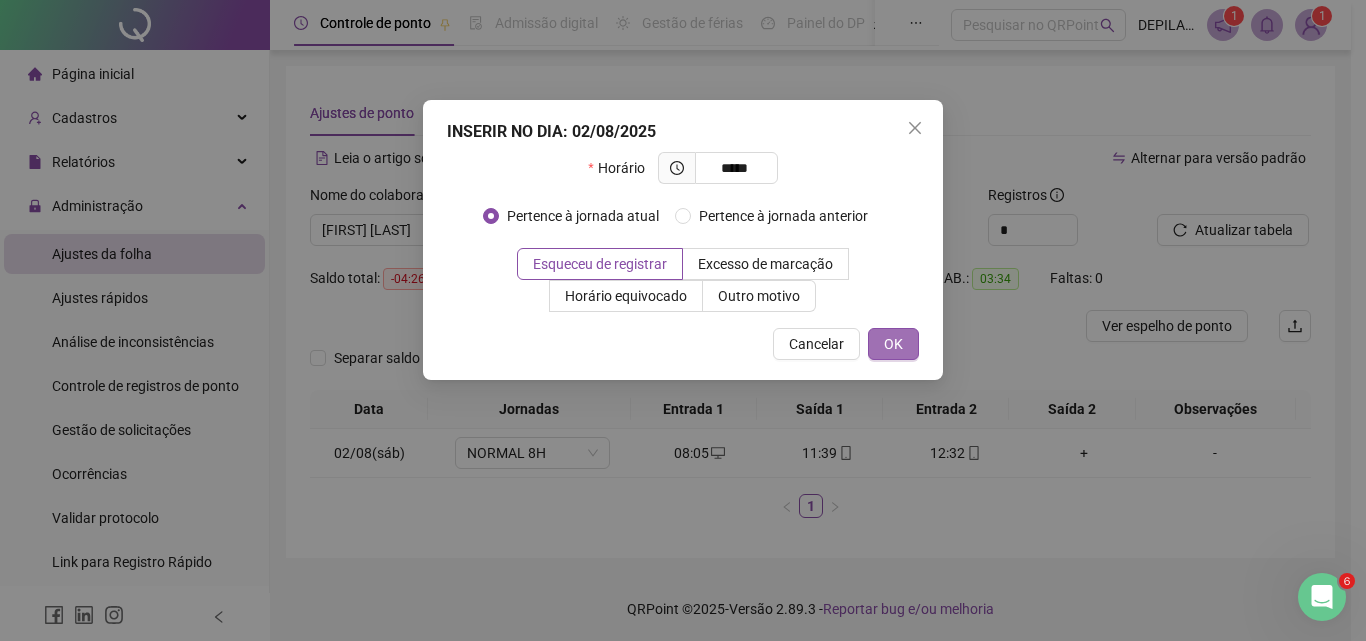 type on "*****" 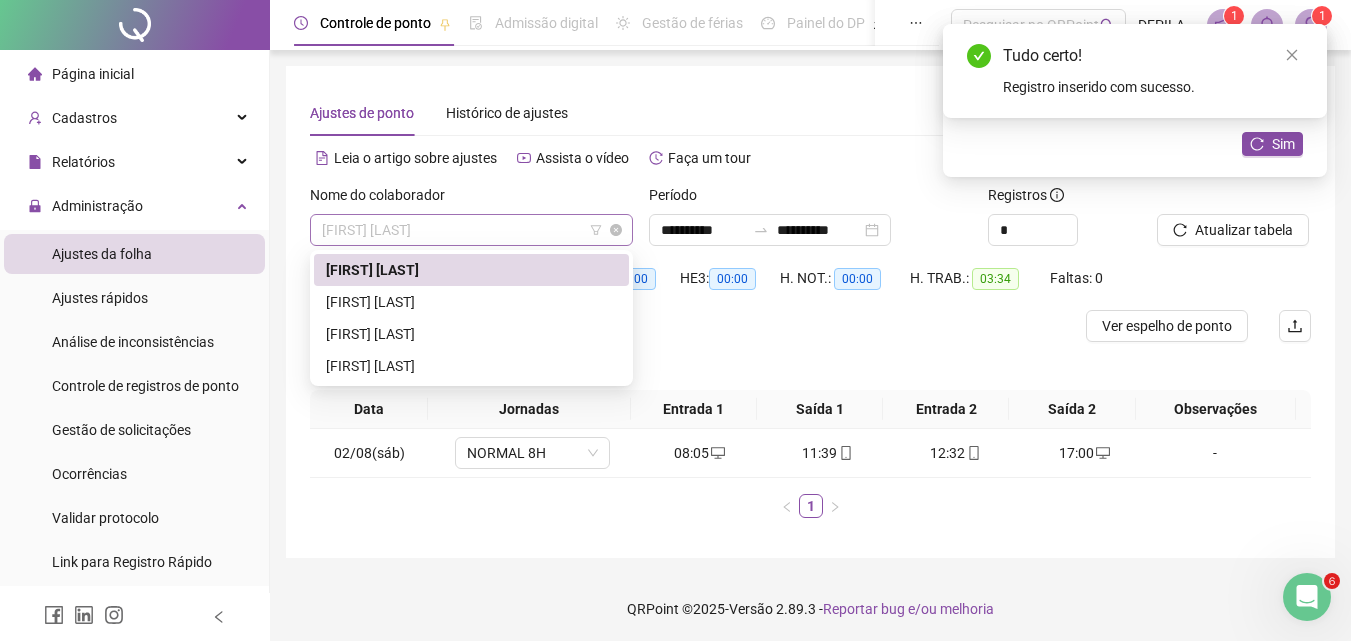 click on "[FIRST] [LAST]" at bounding box center [471, 230] 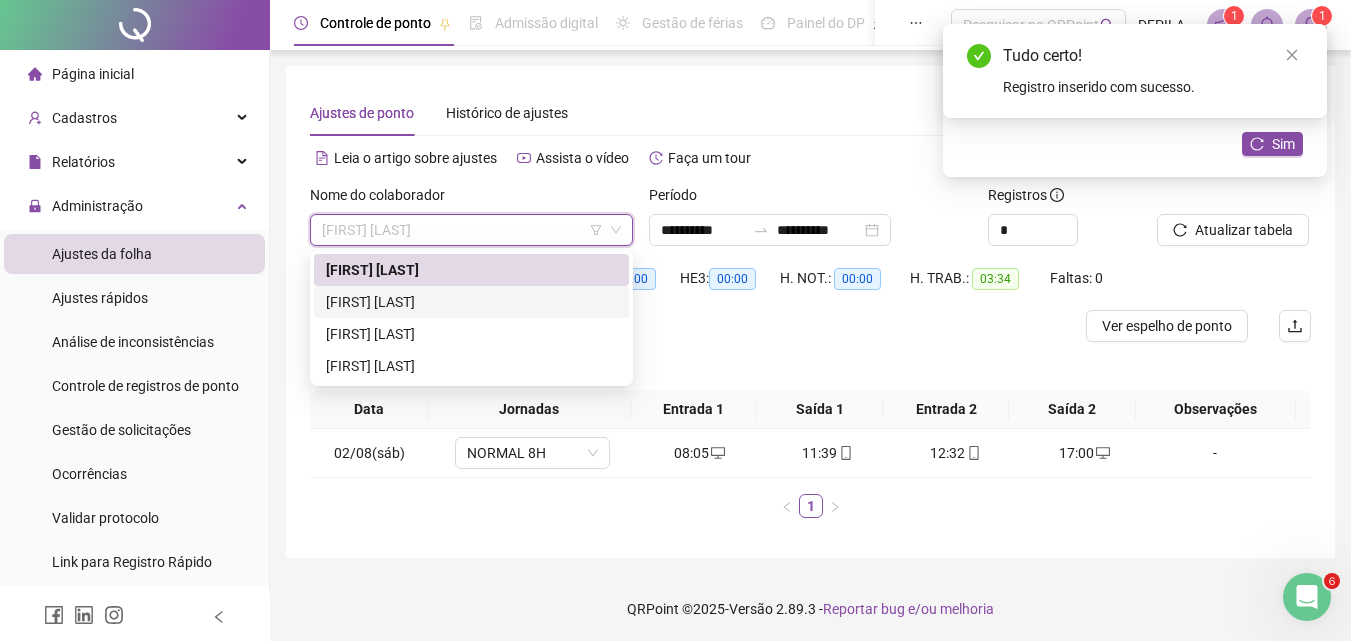 click on "[FIRST] [LAST]" at bounding box center (471, 302) 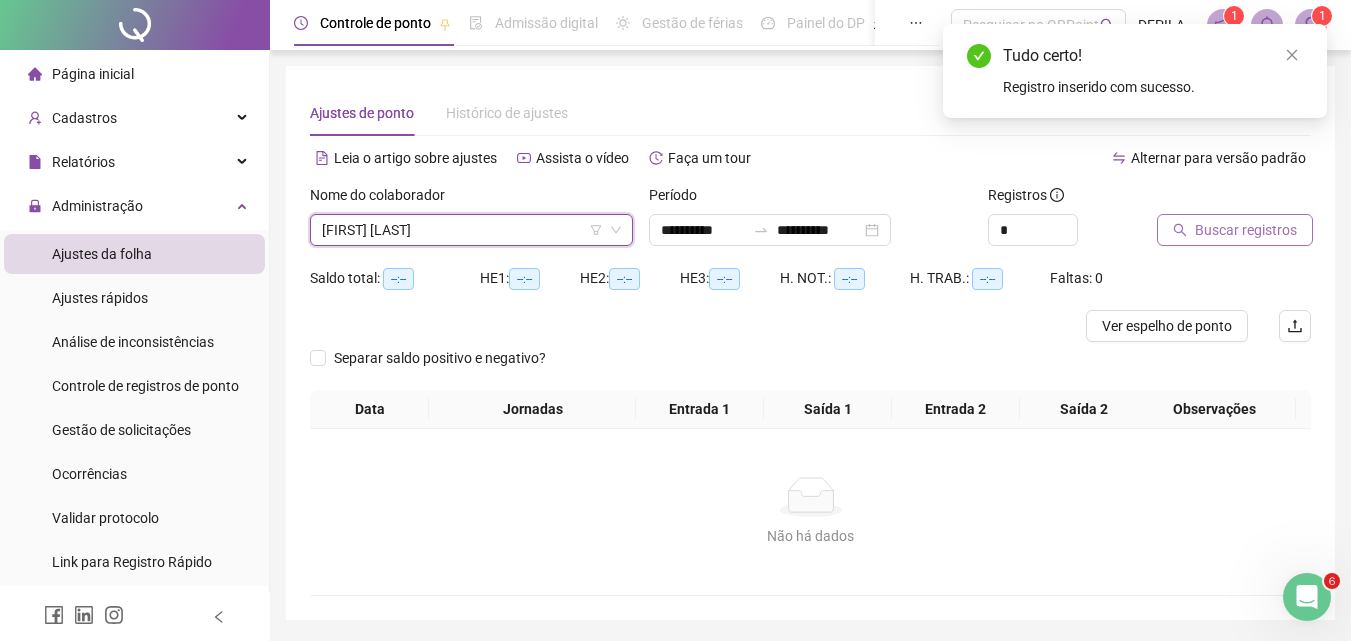 click on "Buscar registros" at bounding box center (1246, 230) 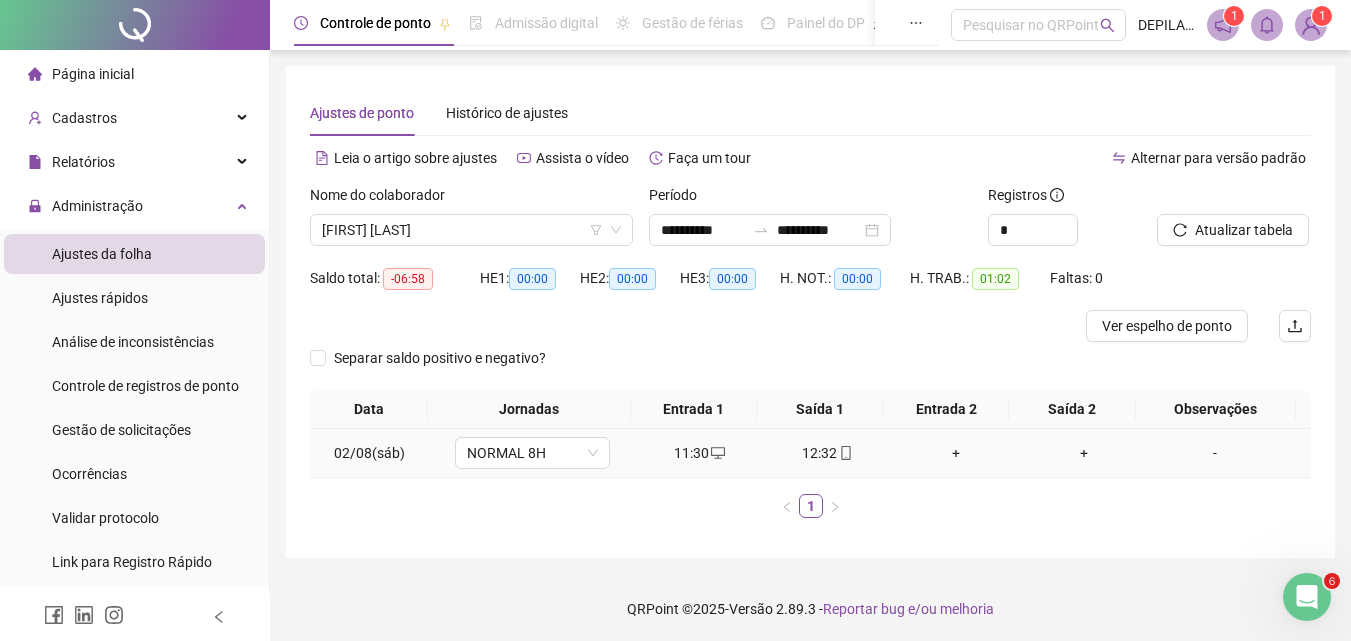 click on "+" at bounding box center (1084, 453) 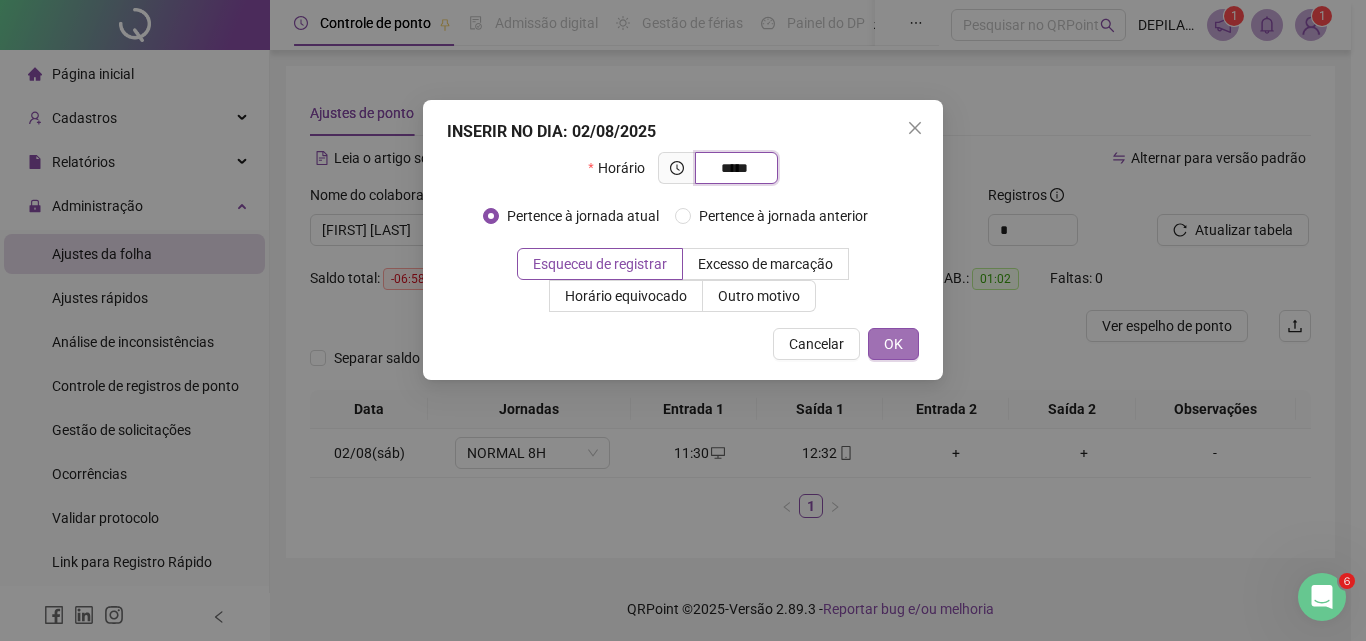 type on "*****" 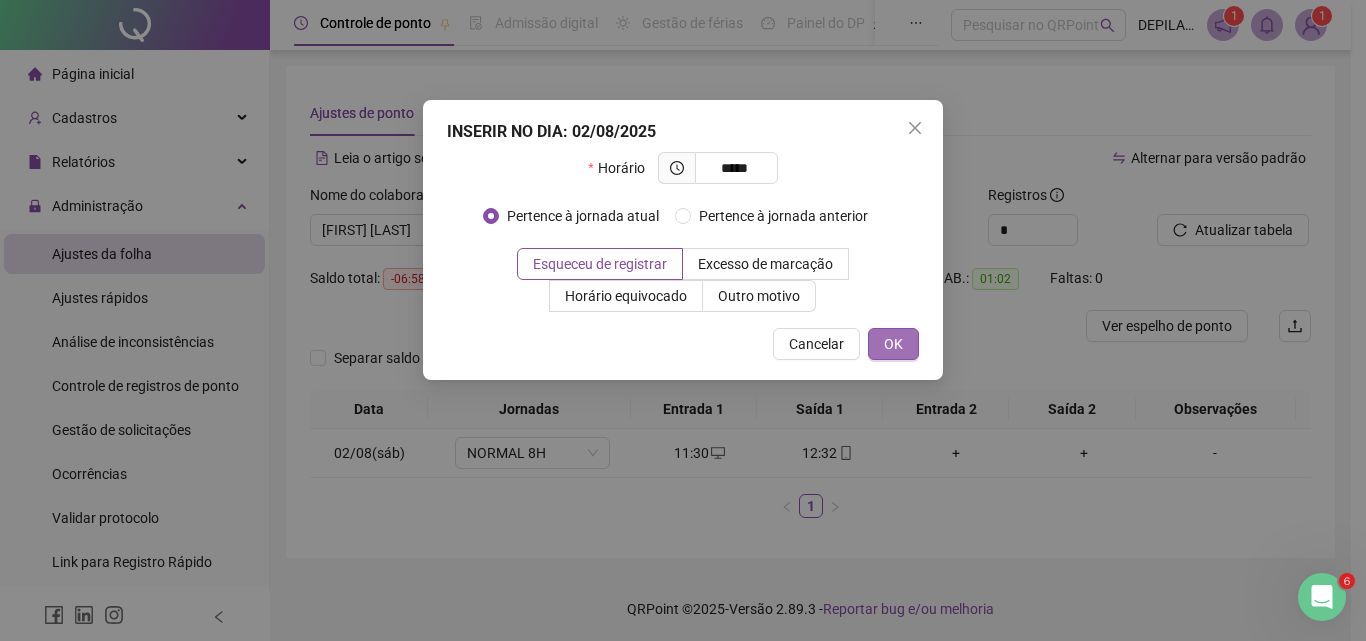 click on "OK" at bounding box center (893, 344) 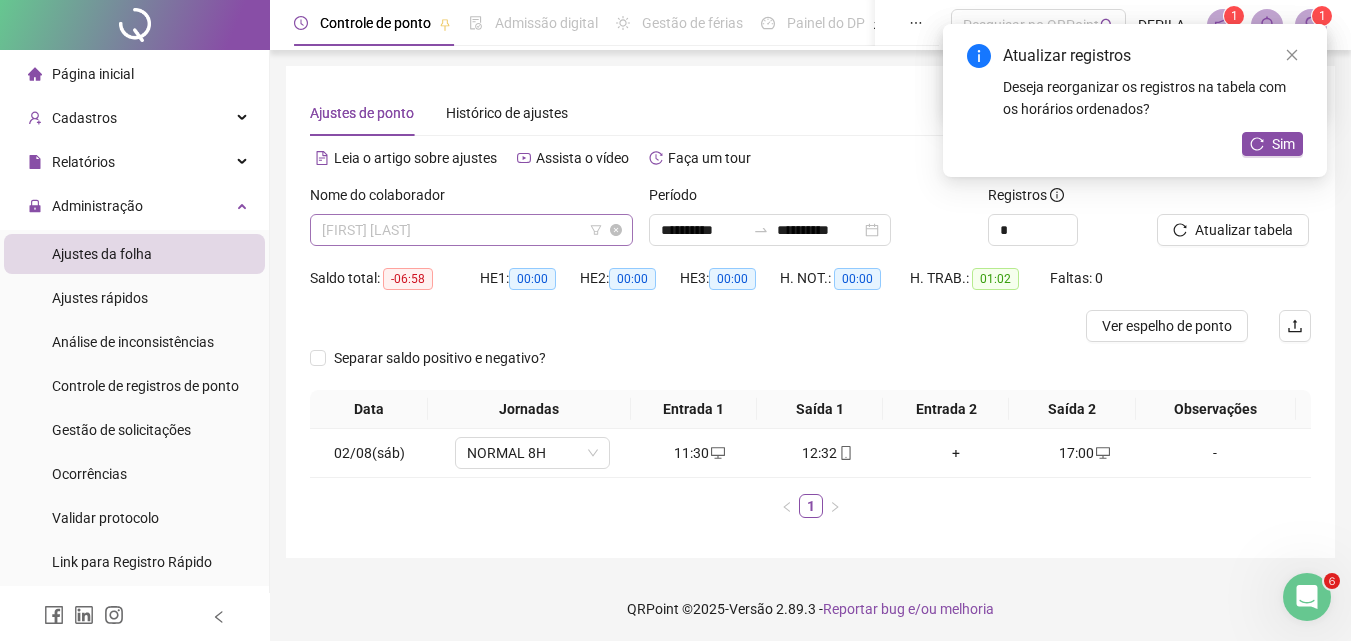 click on "[FIRST] [LAST]" at bounding box center [471, 230] 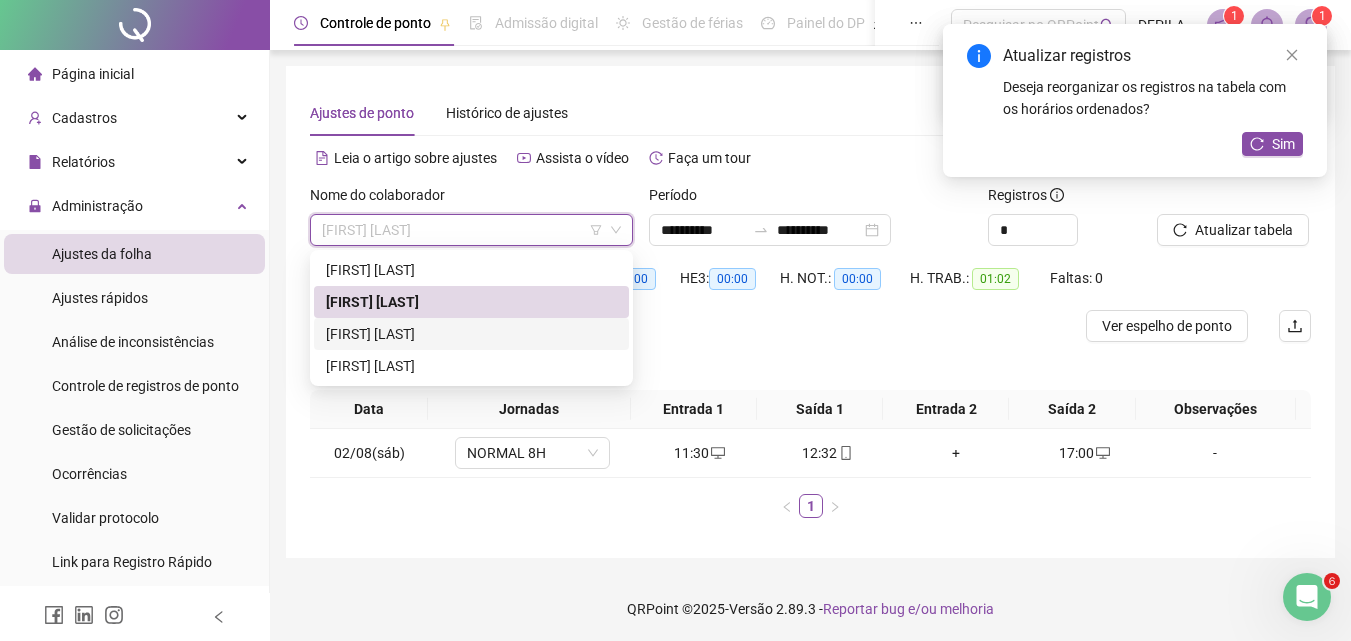 click on "[FIRST] [LAST]" at bounding box center [471, 334] 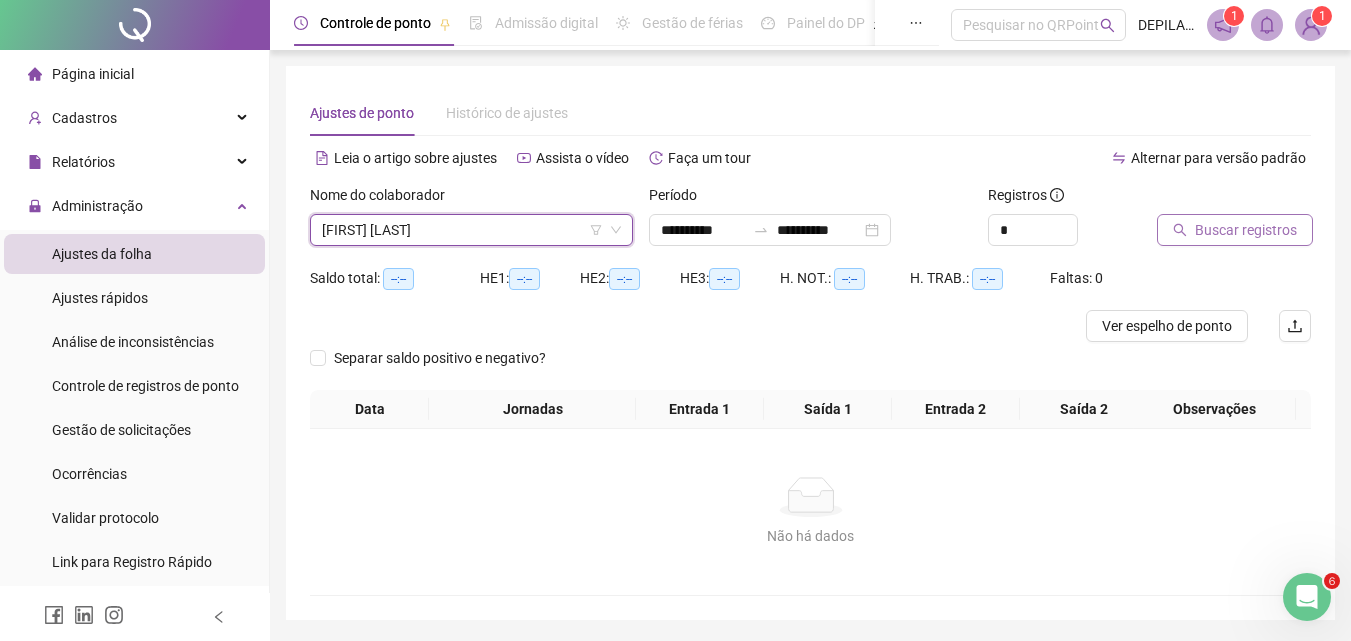 click on "Buscar registros" at bounding box center (1246, 230) 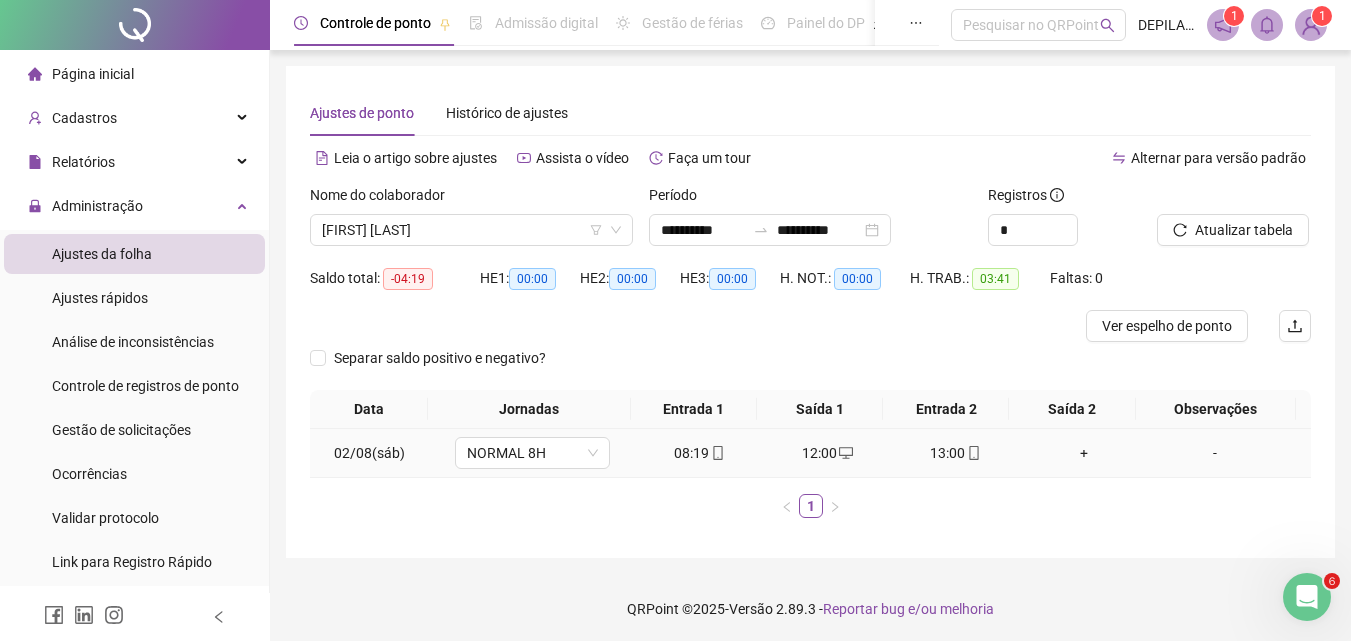 click on "+" at bounding box center (1084, 453) 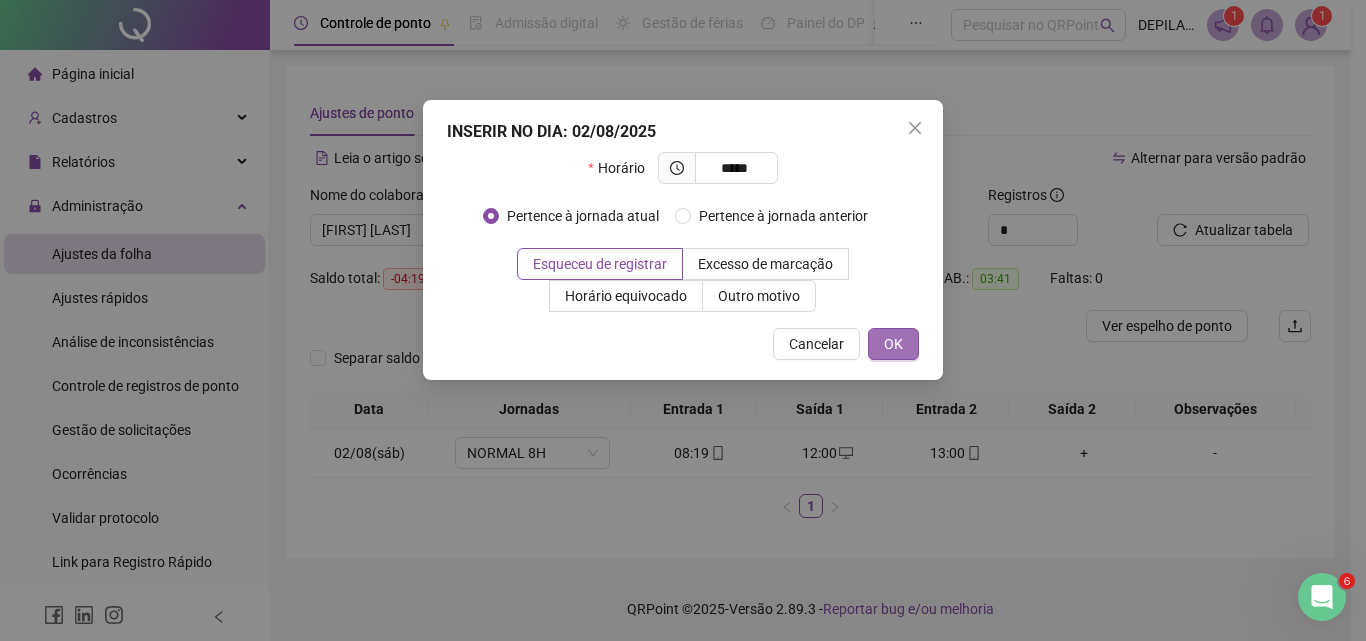 type on "*****" 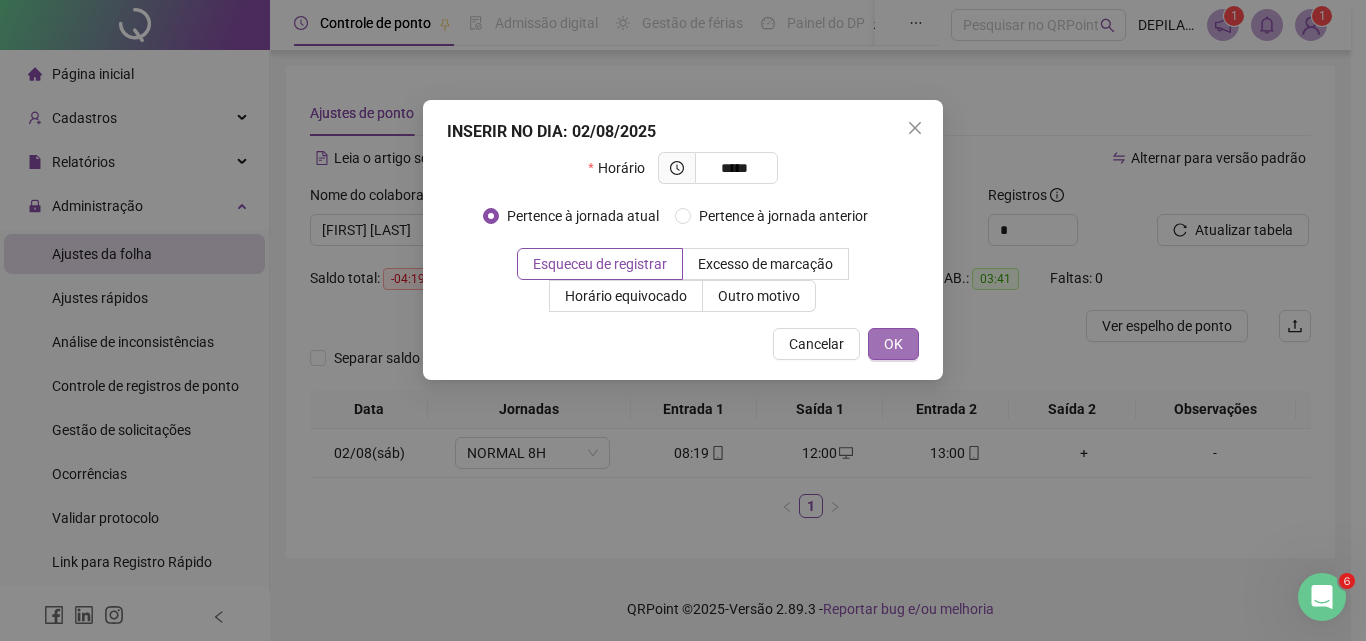 click on "OK" at bounding box center [893, 344] 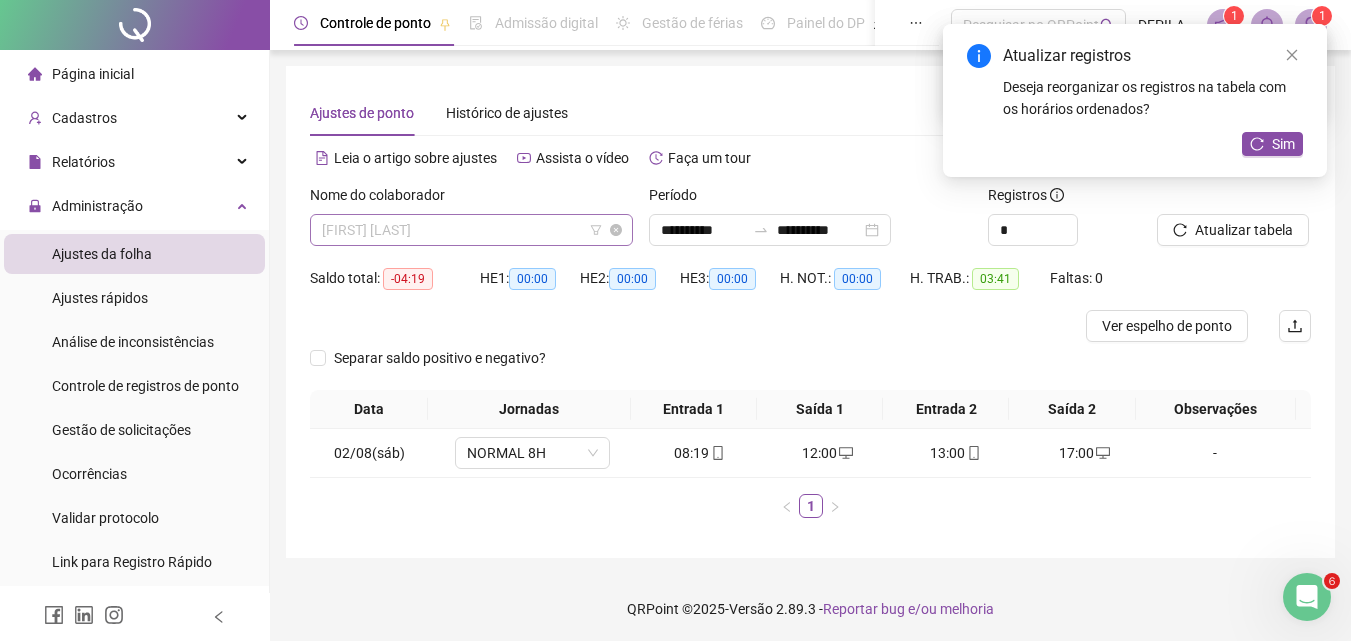 click on "[FIRST] [LAST]" at bounding box center (471, 230) 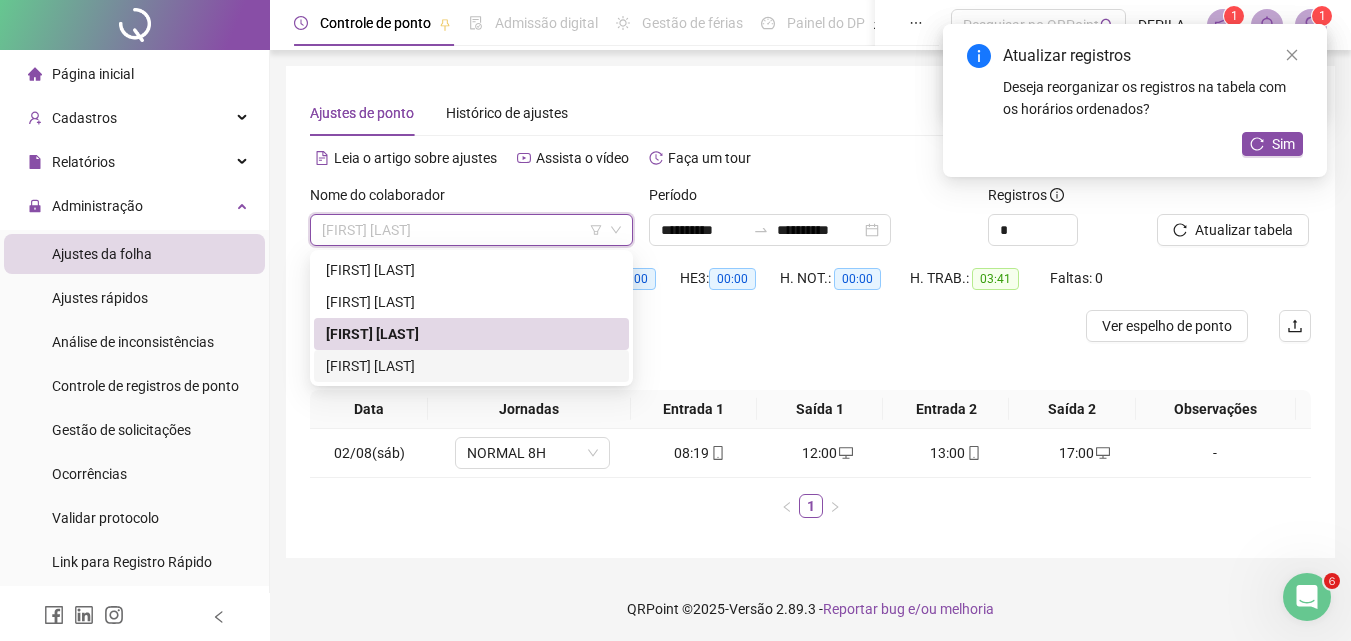 click on "[FIRST] [LAST]" at bounding box center [471, 366] 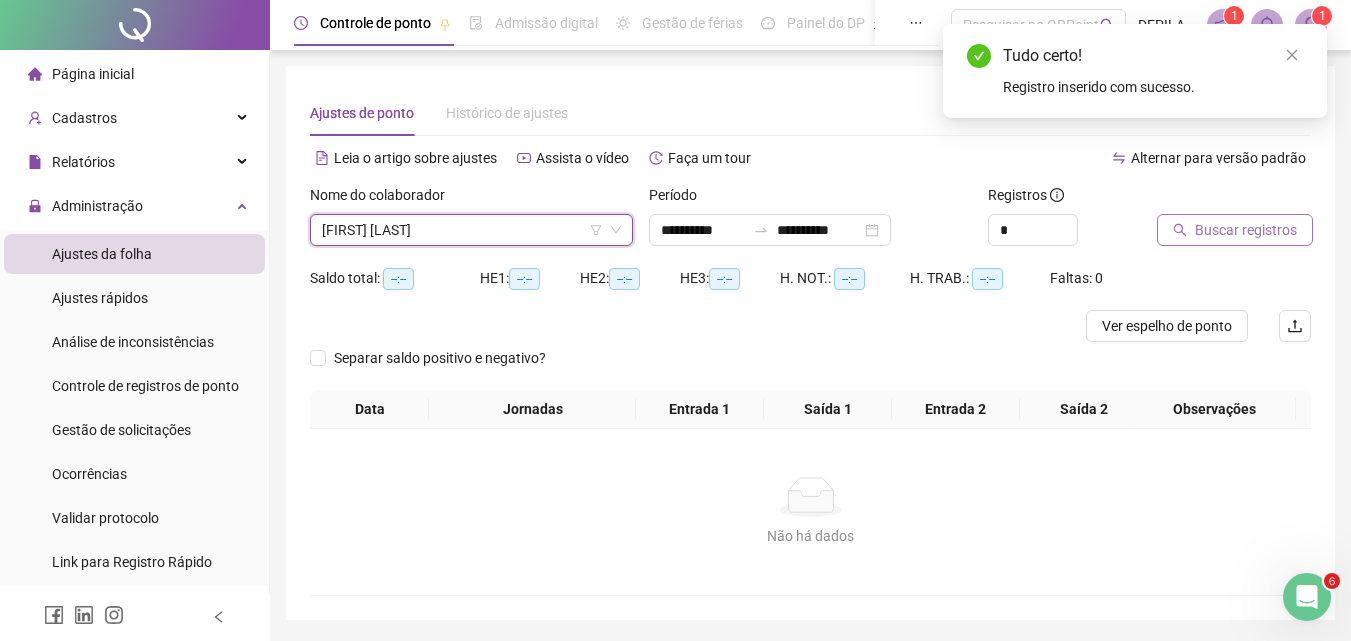 click on "Buscar registros" at bounding box center [1235, 230] 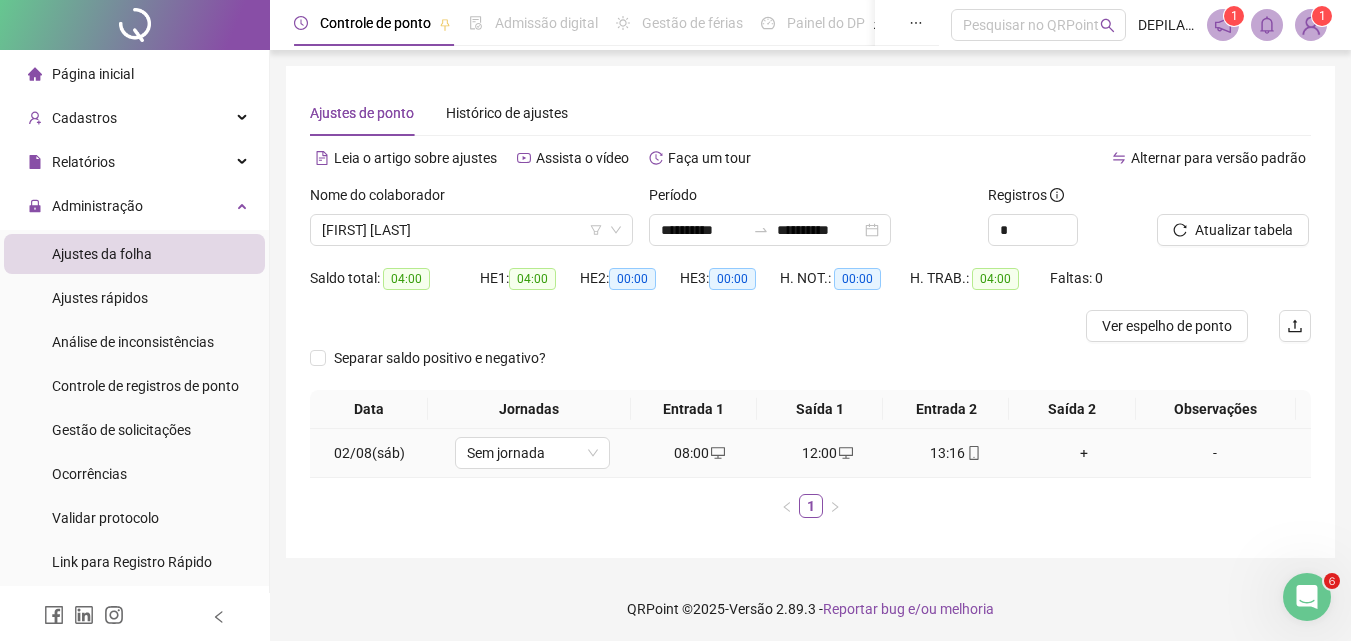 click on "+" at bounding box center (1084, 453) 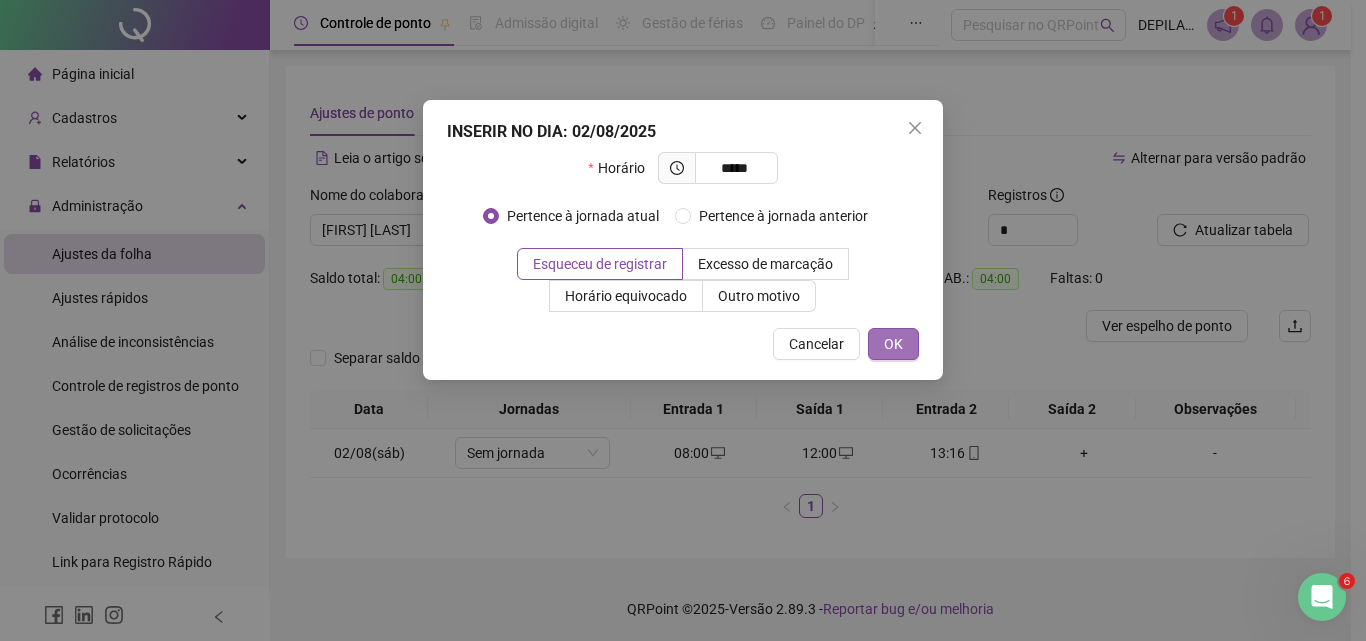 type on "*****" 